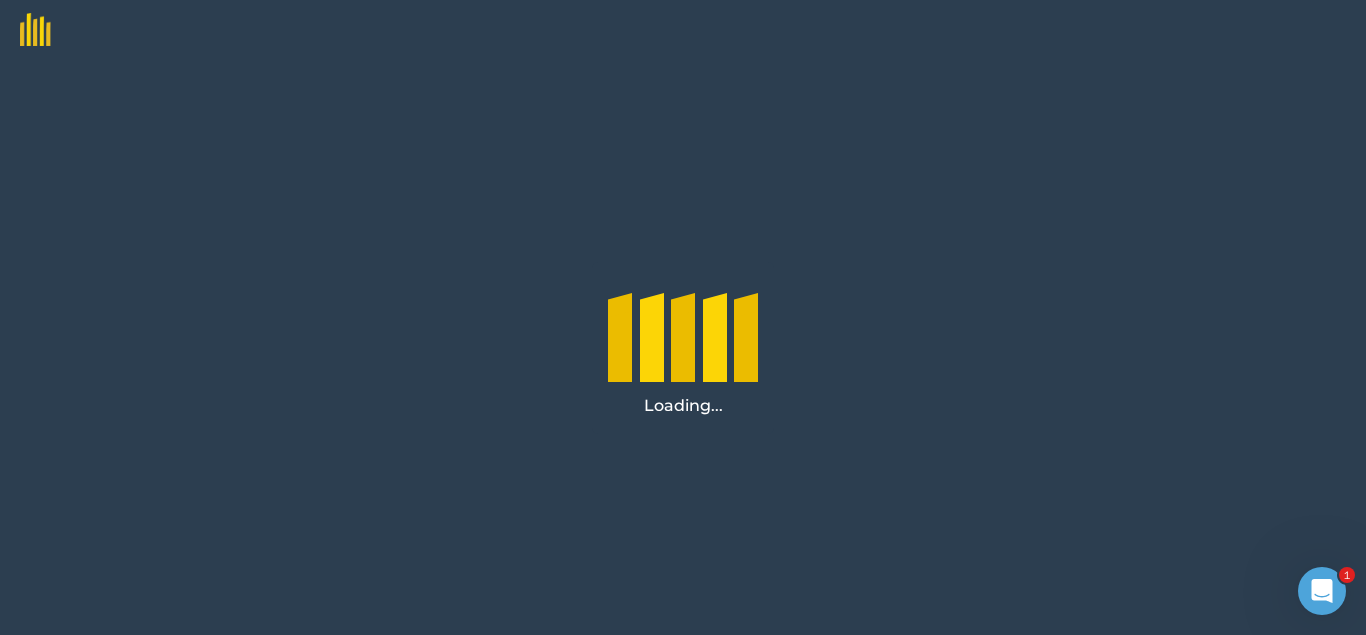 scroll, scrollTop: 0, scrollLeft: 0, axis: both 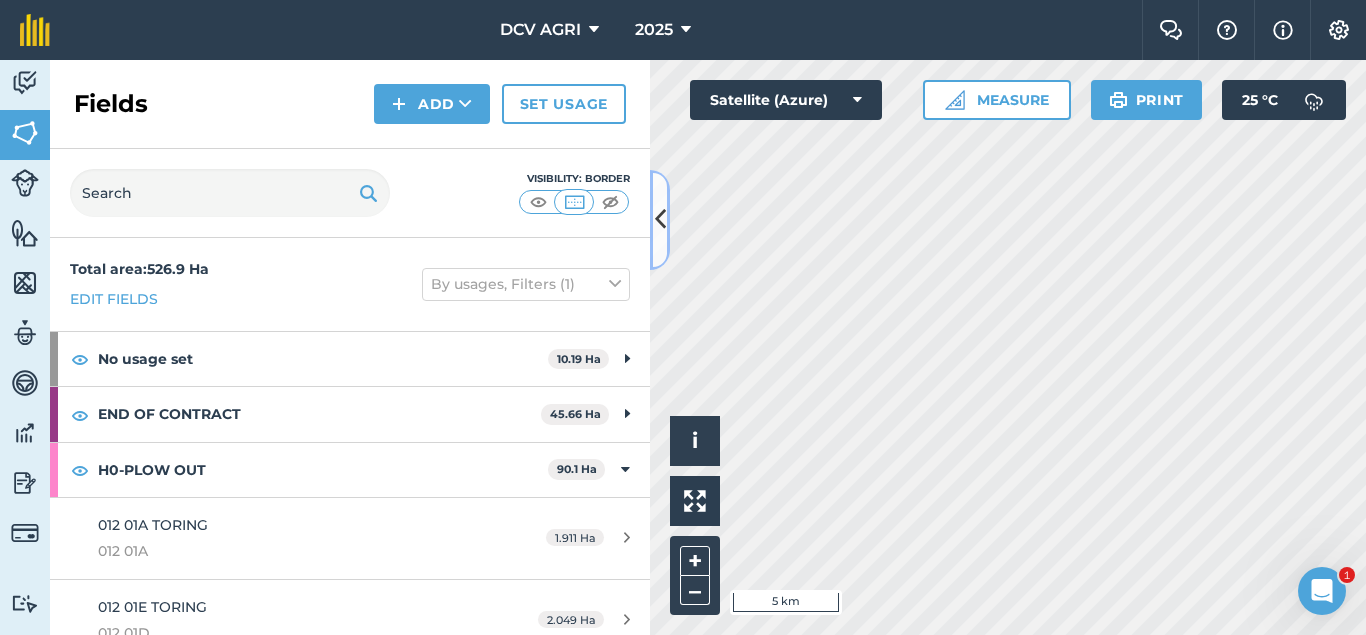 click at bounding box center (660, 220) 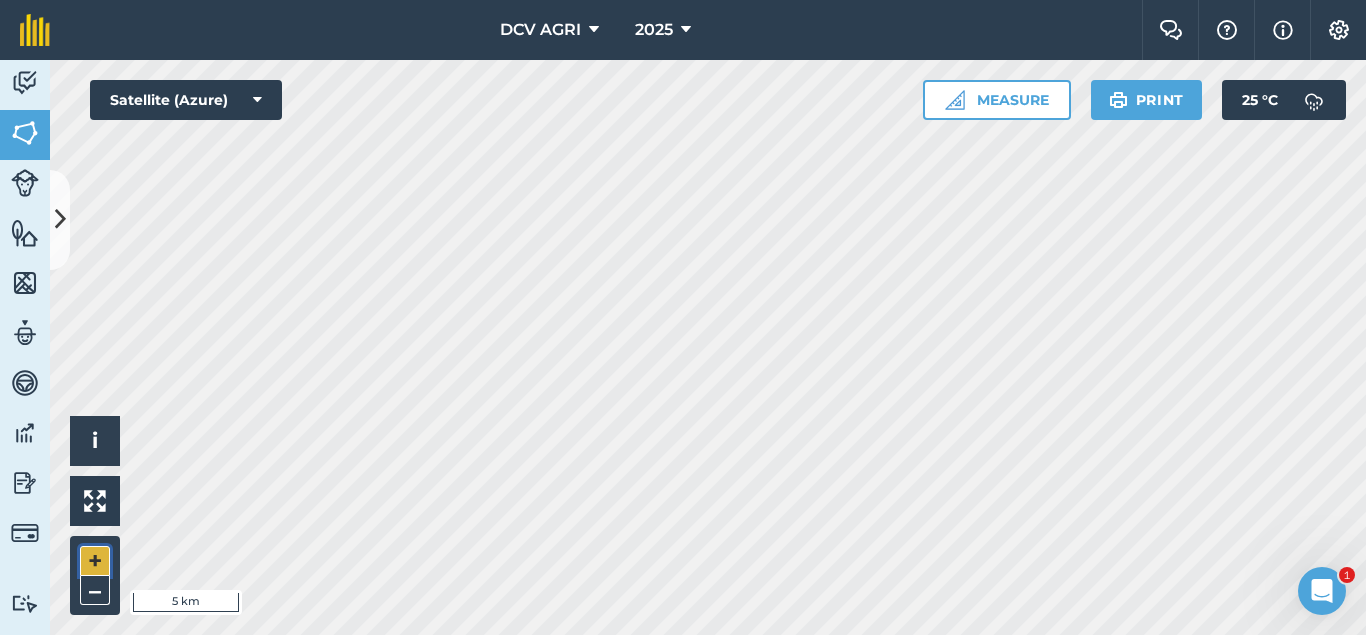 click on "+" at bounding box center [95, 561] 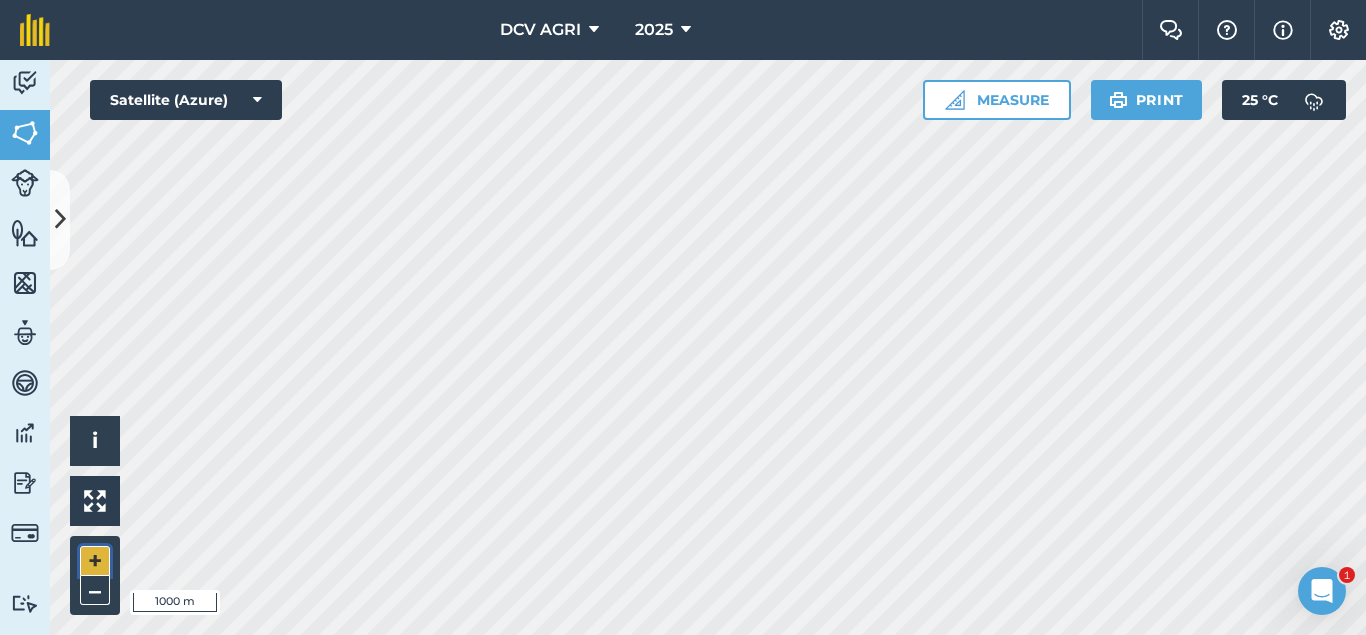 click on "+" at bounding box center (95, 561) 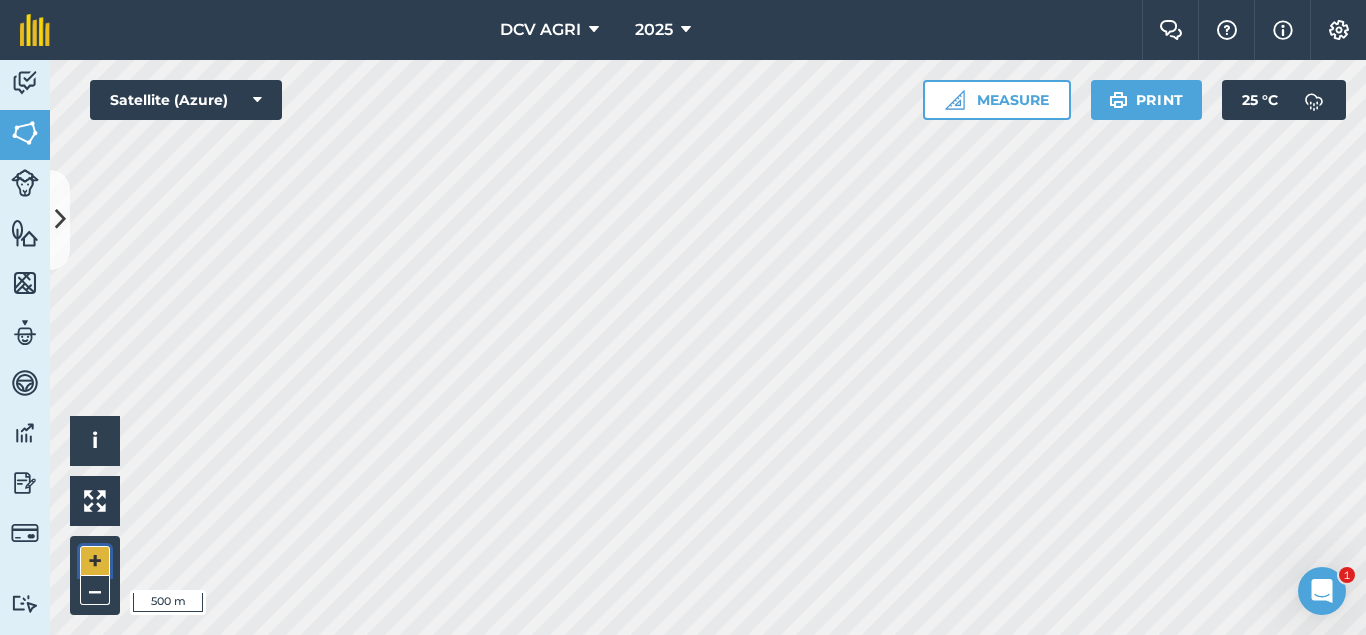 click on "+" at bounding box center [95, 561] 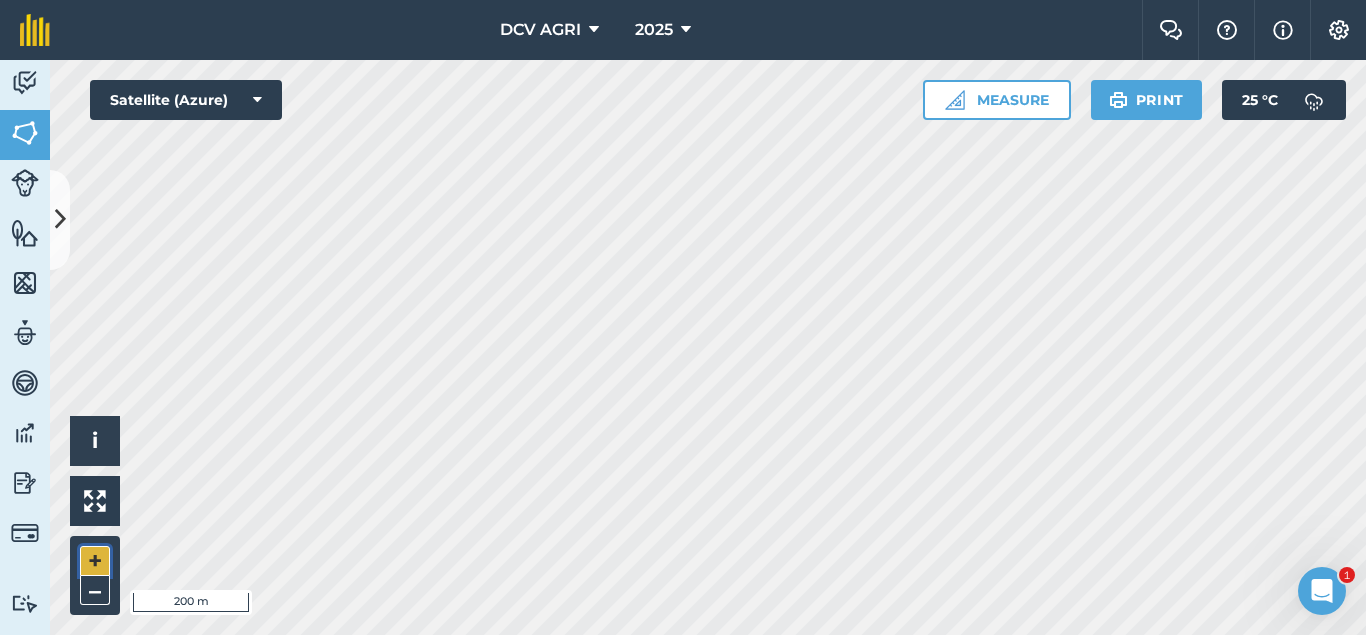click on "+" at bounding box center [95, 561] 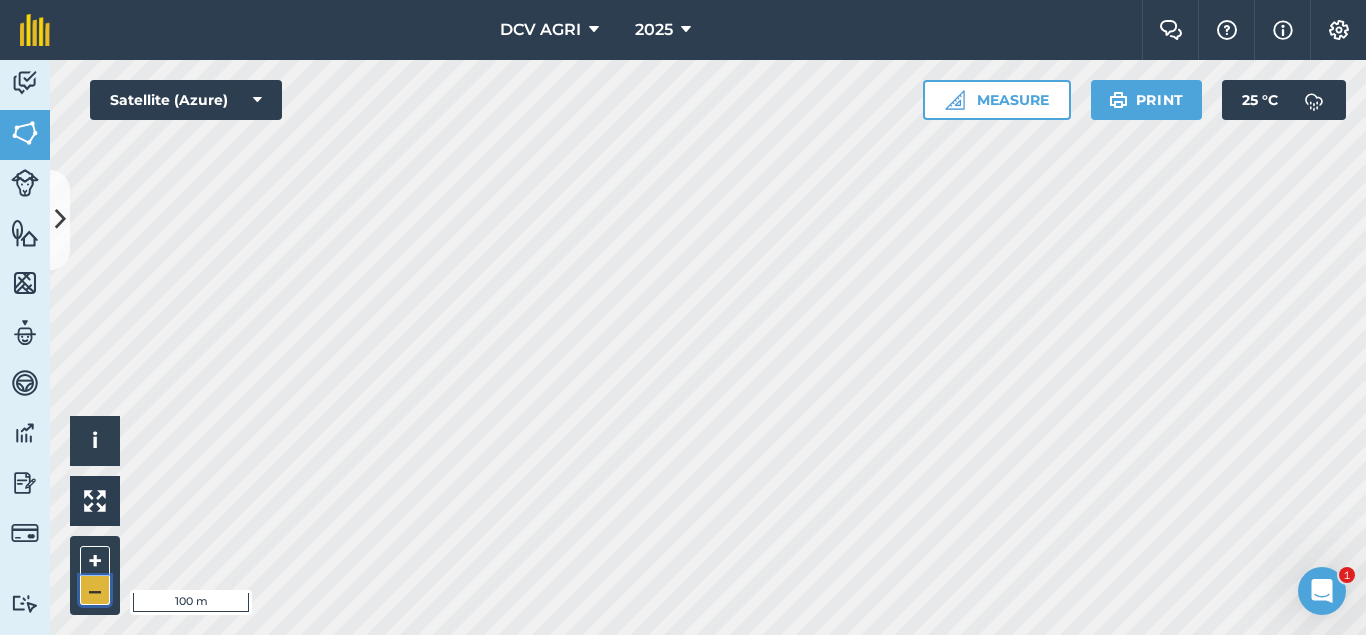 click on "–" at bounding box center (95, 590) 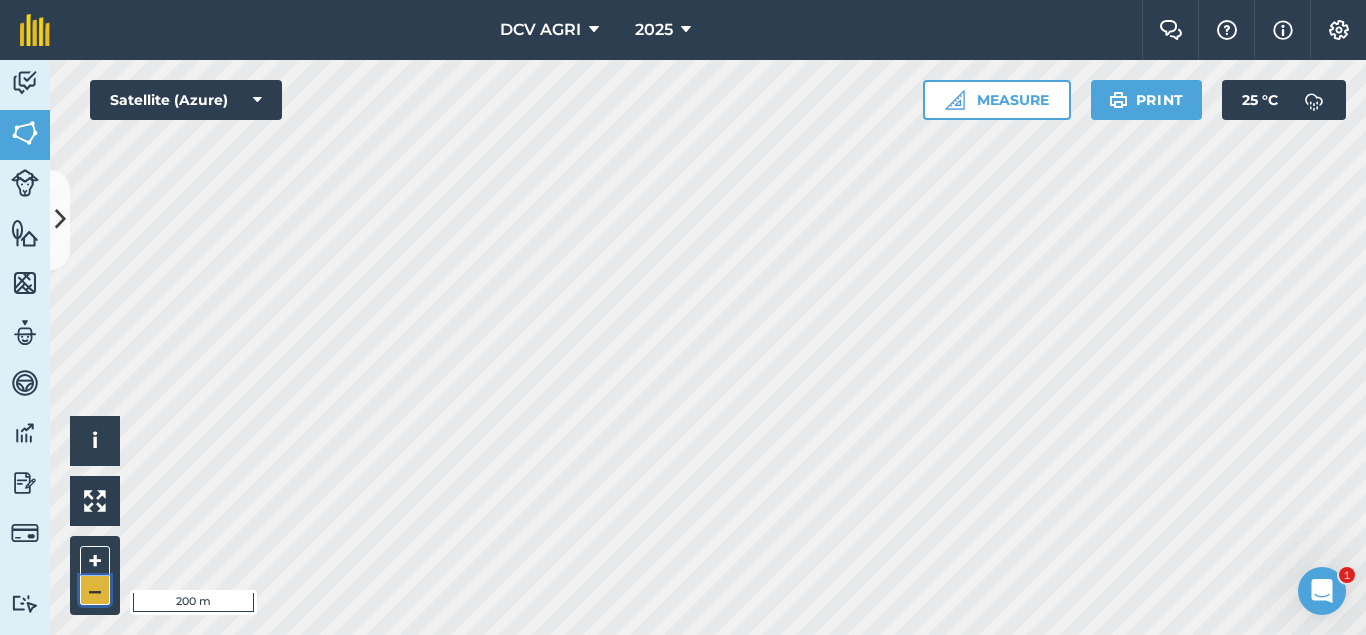 click on "–" at bounding box center [95, 590] 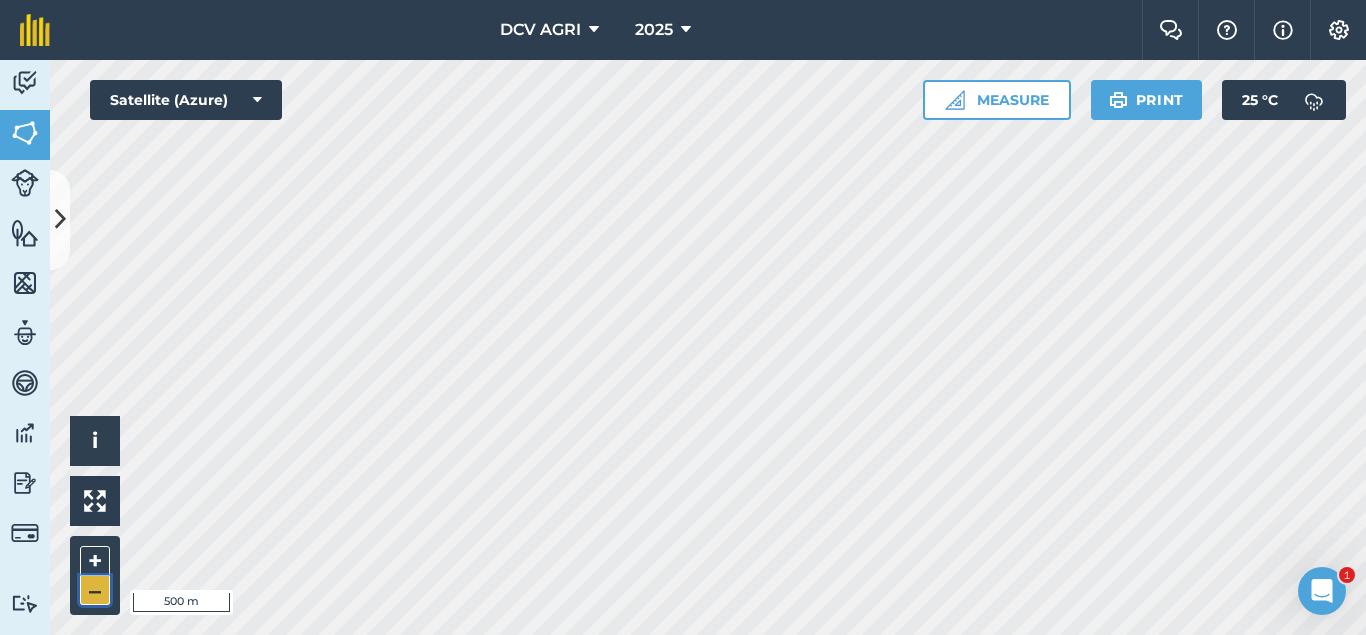 click on "–" at bounding box center [95, 590] 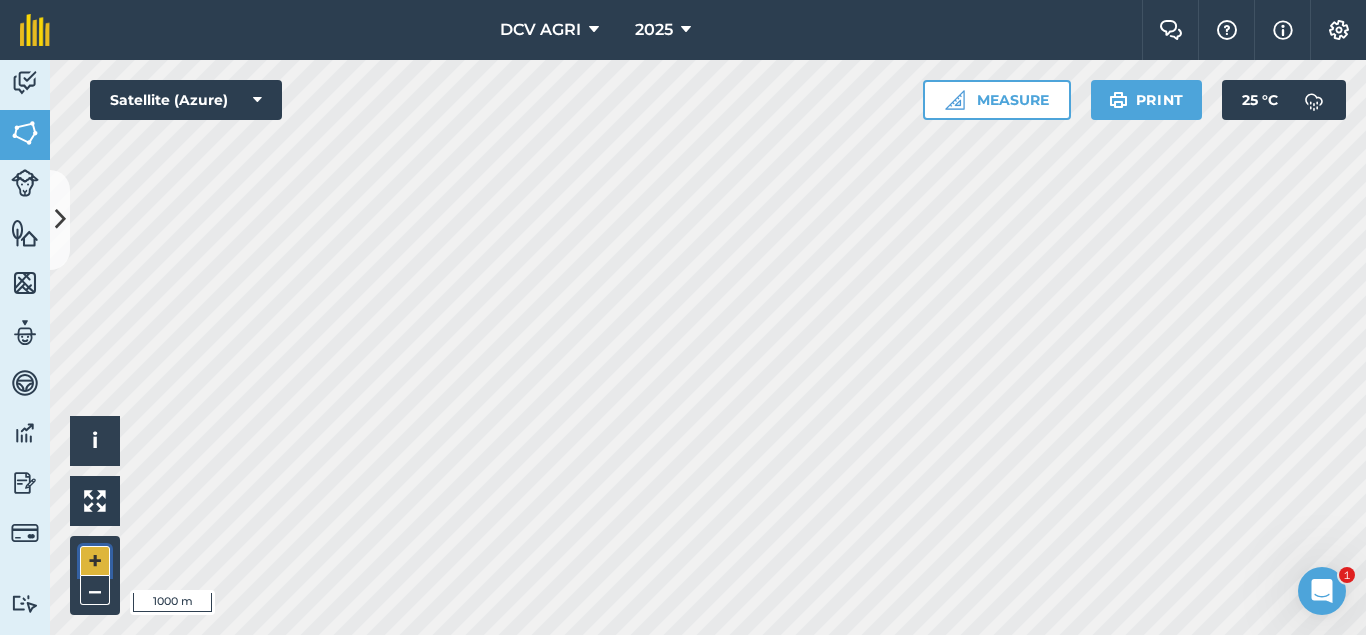 click on "+" at bounding box center (95, 561) 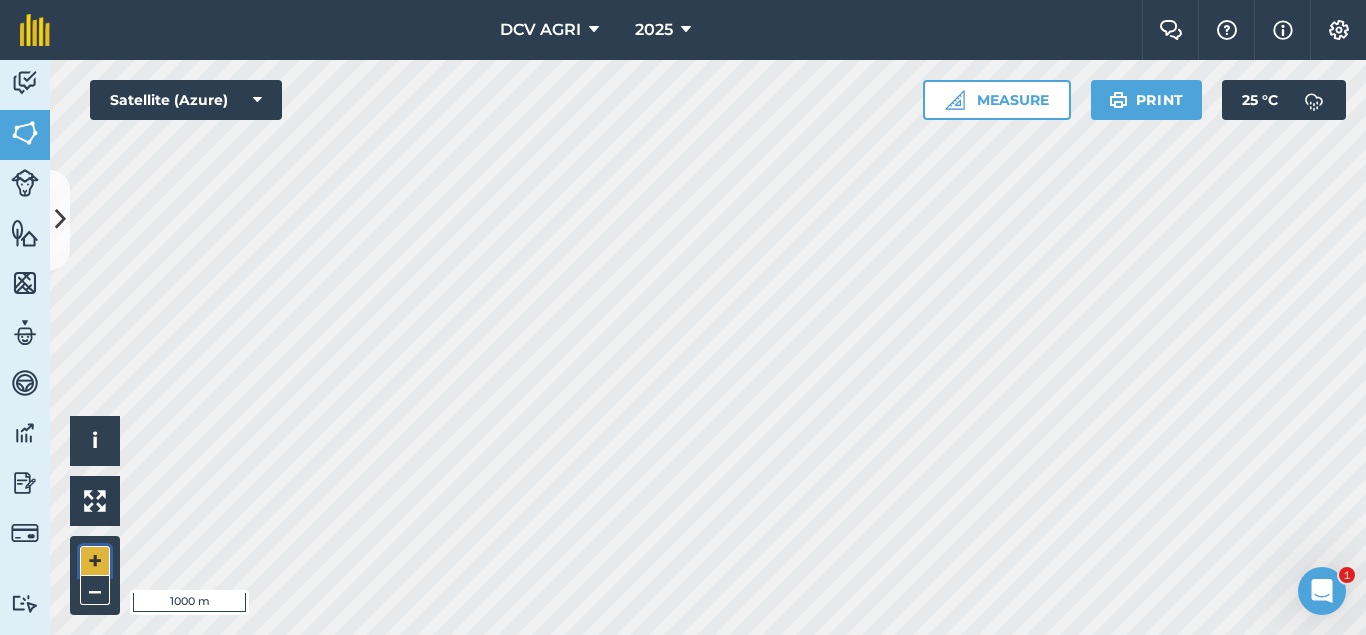 click on "+" at bounding box center (95, 561) 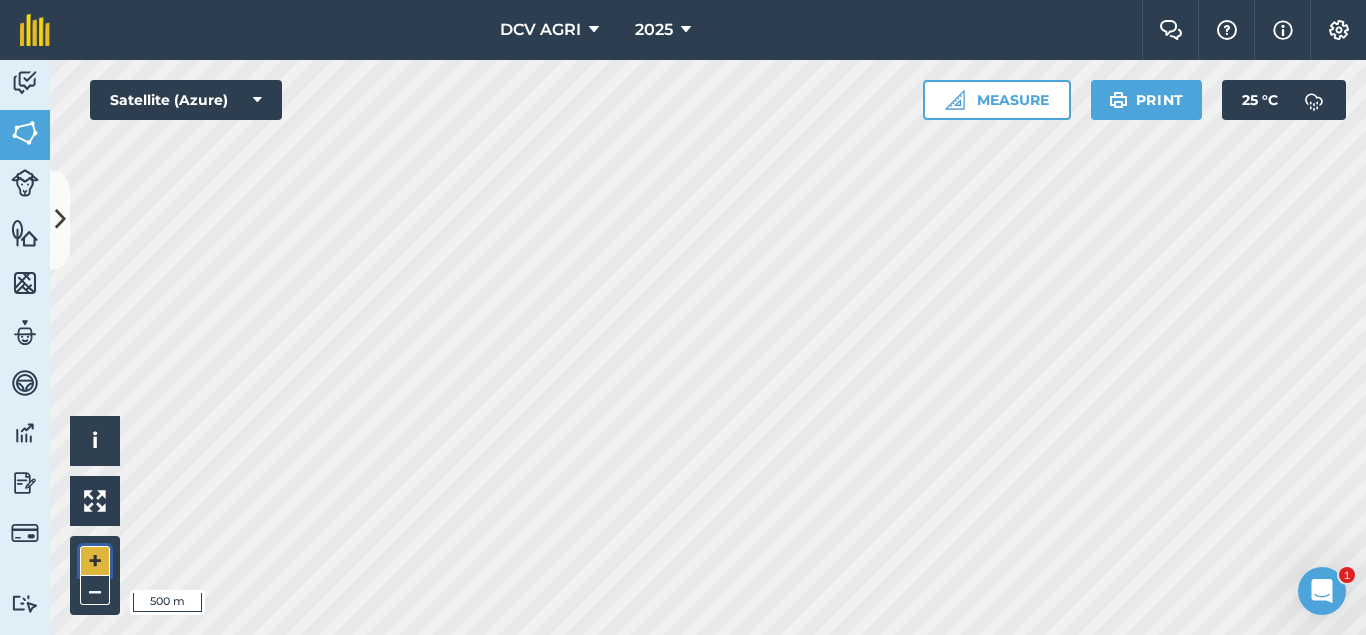 click on "+" at bounding box center (95, 561) 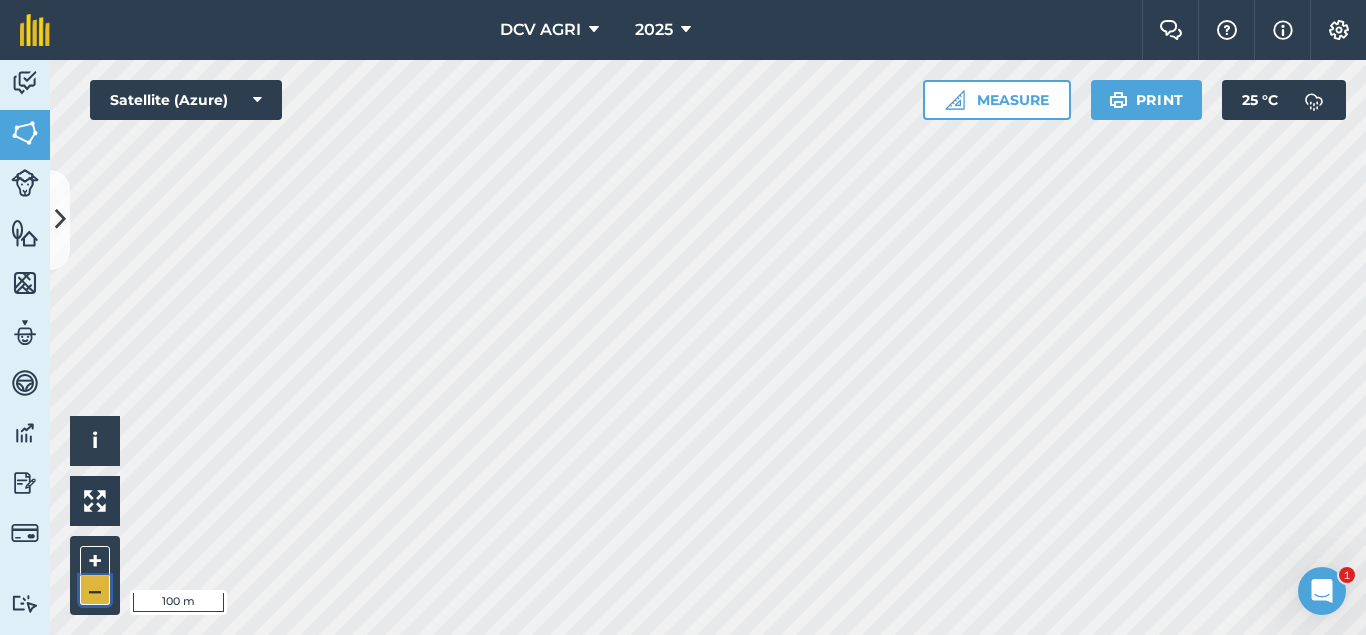 click on "–" at bounding box center (95, 590) 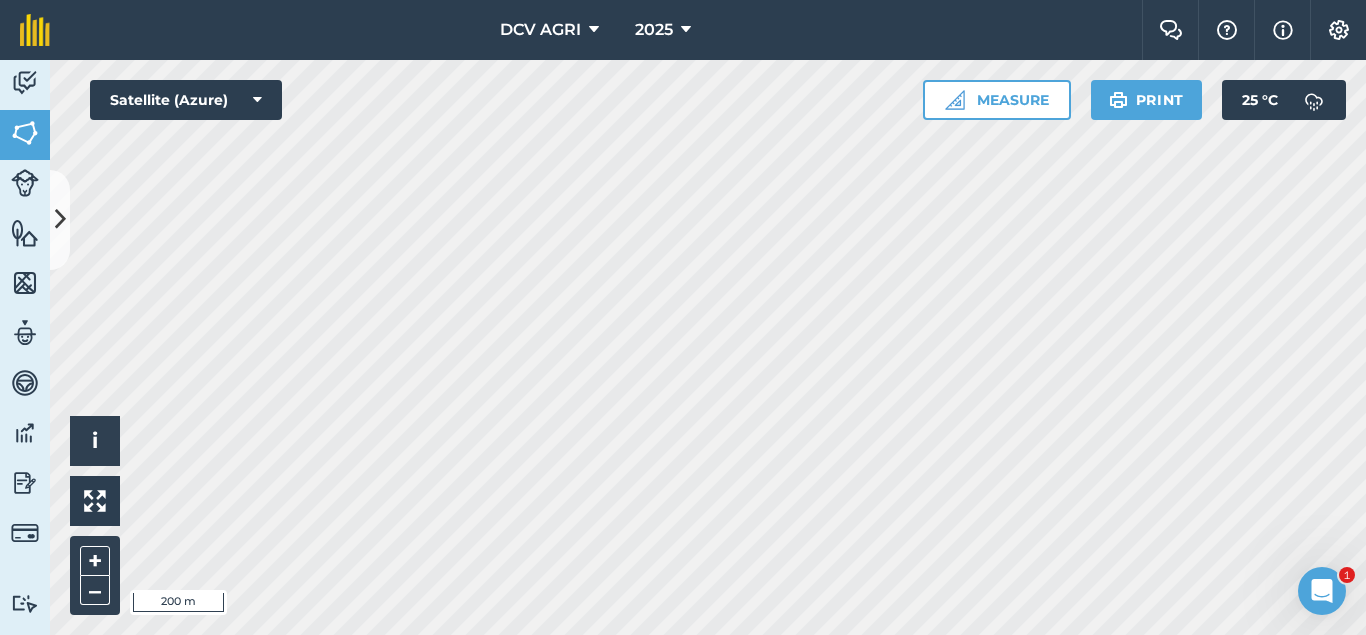 click on "DCV AGRI 2025 Farm Chat Help Info Settings DCV AGRI  -  2025 Reproduced with the permission of  Microsoft Printed on  [DATE] Field usages No usage set 011 HILUCTUGAN 012 KANAWAGAN 013 [GEOGRAPHIC_DATA] 014 POBLACION 021 ESTRERA 022 SAGKA 023 [GEOGRAPHIC_DATA]-O 024 [GEOGRAPHIC_DATA] 031 [GEOGRAPHIC_DATA] 032 [GEOGRAPHIC_DATA] 033 AGUITING 034 CANUCHI 041 MATICA-A 042 KADAUHAN 051 CAGBUHANGIN 052 CATAYUM 061 BAILAN 062 [GEOGRAPHIC_DATA][PERSON_NAME] 063 TIPIK 064 CATMON 065 SABANG BA-O 066 [PERSON_NAME] 070 [PERSON_NAME] 071 COLISAO 081 DONGHOL 083 SUMANGA 084 PATAG 090 IPIL BILLET - FEB BILLET - JAN CAPAHI CUTBACKED END OF CONTRACT H0- POOR STAND H0-FOR LOADING H0-HARVEST COMPLETED H0-HARVESTED PARTIAL H0-PLOW OUT H0-PLOWED H1-JAN H10-OCT H11-NOV H12-DEC H2-FEB H3-MAR H4-APR H5-MAY H6-JUN H7-[DATE] H8-AUG H9-SEPT H9-SEPT MANUAL - FEB MANUAL - JAN NO FLY ZONE NOT ACCESSIBLE Other Other PLANT CANE PROJECTED NURSERY R1 R10 R2 R3 R4 R5 R6 SUGARCANE TPH 30 TPH 40 TPH 50 TPH 60 TPH 70 TPH 80 V 01-105 V 02-247 V 03-171 V 07-195 V 07-66 V 08-57 V 1683 / 07-66 V 2002-0359 V 2003-1895 V 84-524" at bounding box center [683, 317] 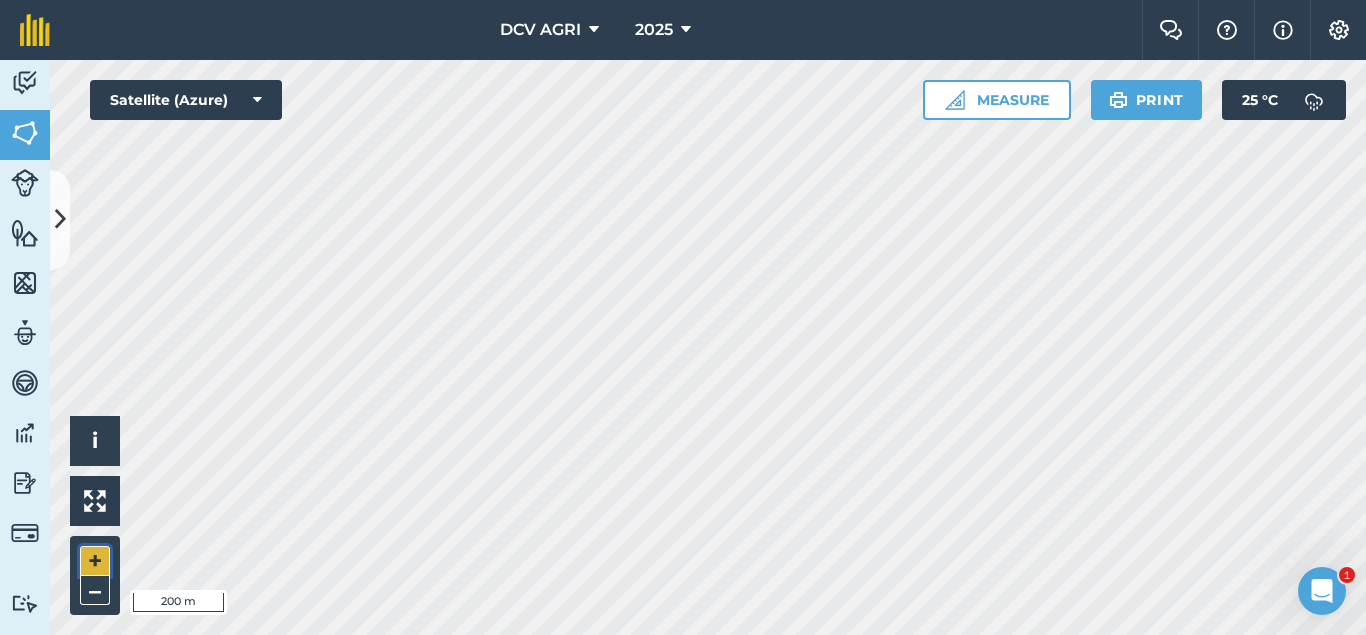 click on "+" at bounding box center (95, 561) 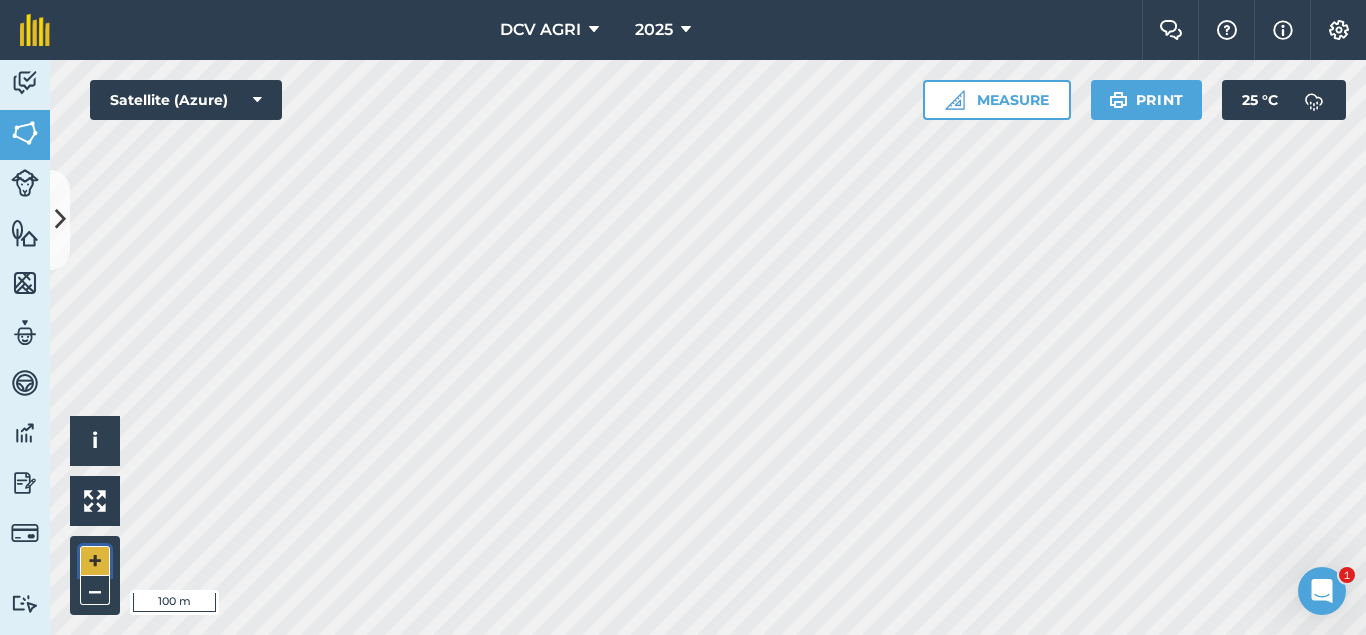 click on "+" at bounding box center [95, 561] 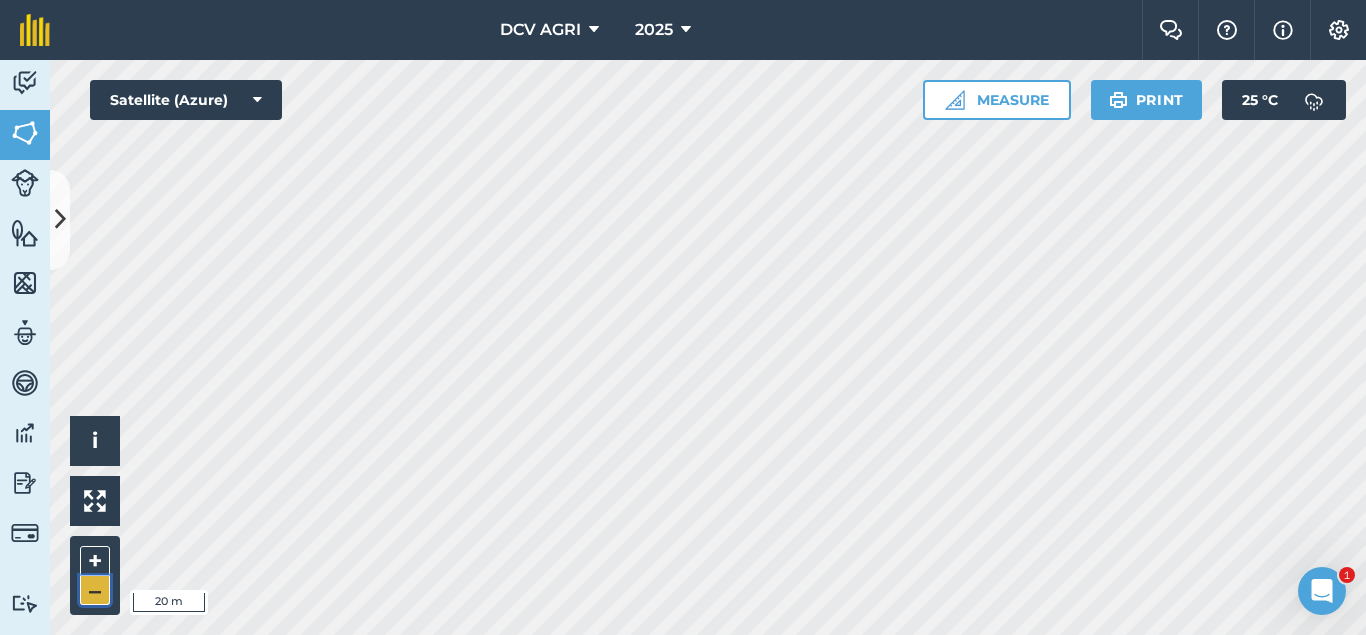 click on "–" at bounding box center [95, 590] 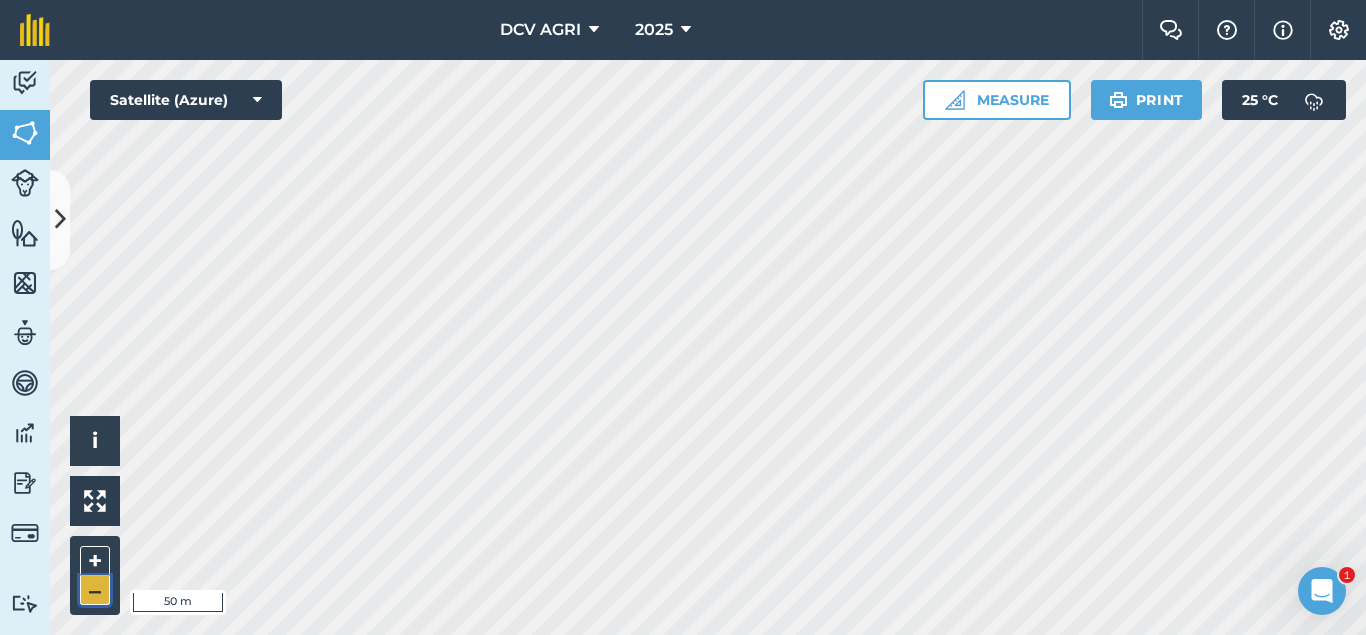 click on "–" at bounding box center [95, 590] 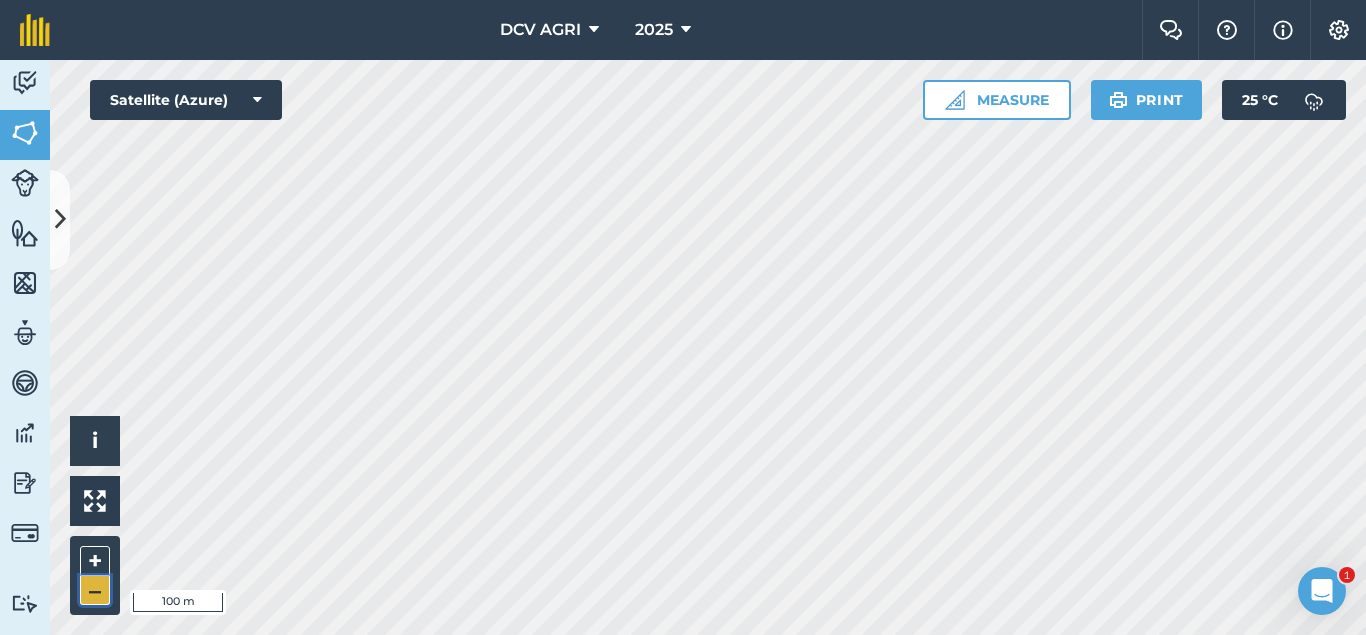 click on "–" at bounding box center (95, 590) 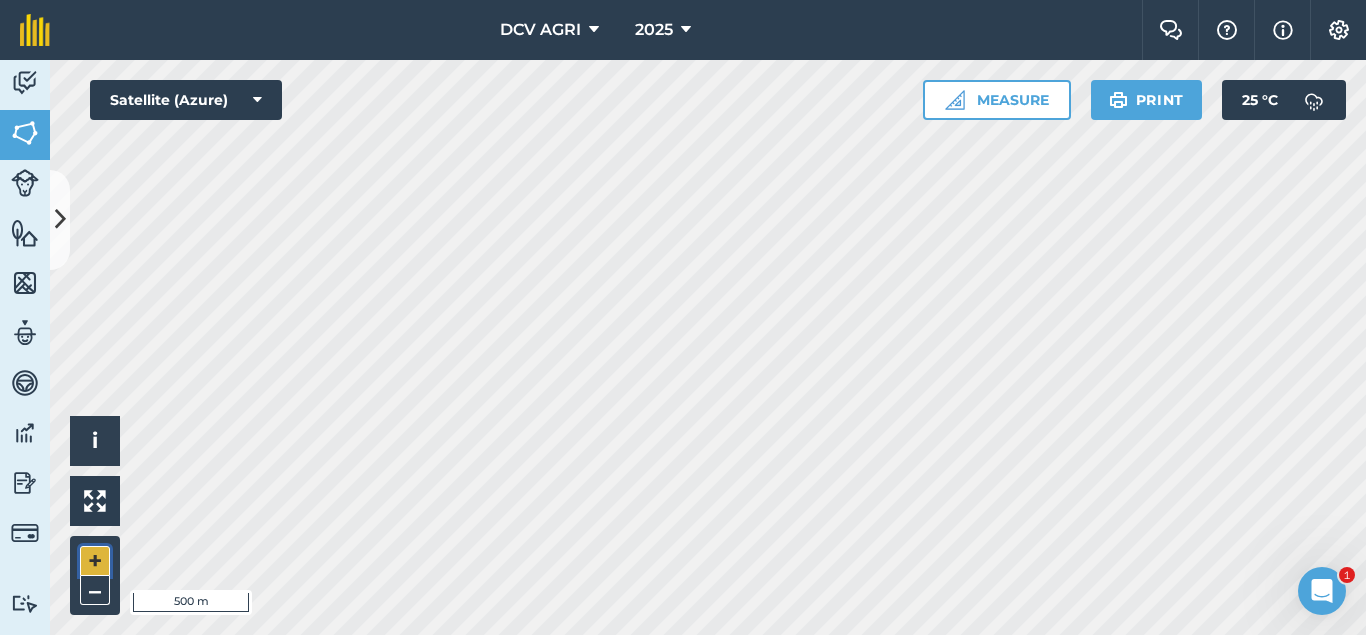 click on "+" at bounding box center [95, 561] 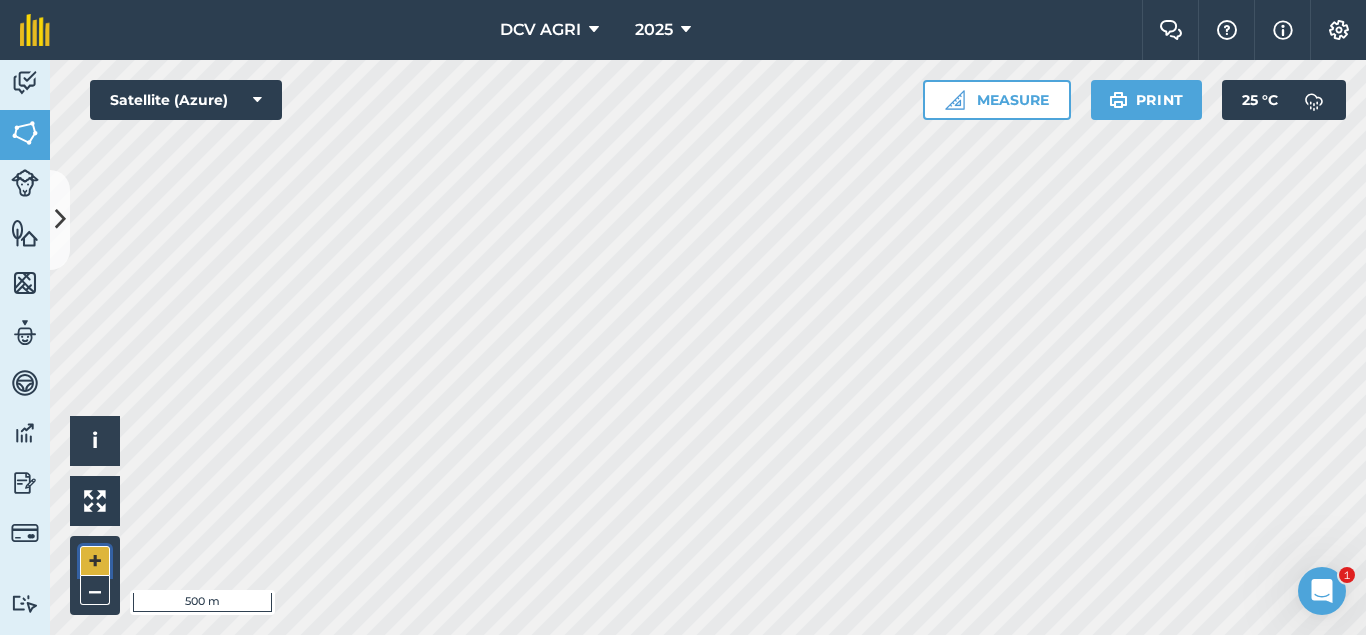 click on "+" at bounding box center (95, 561) 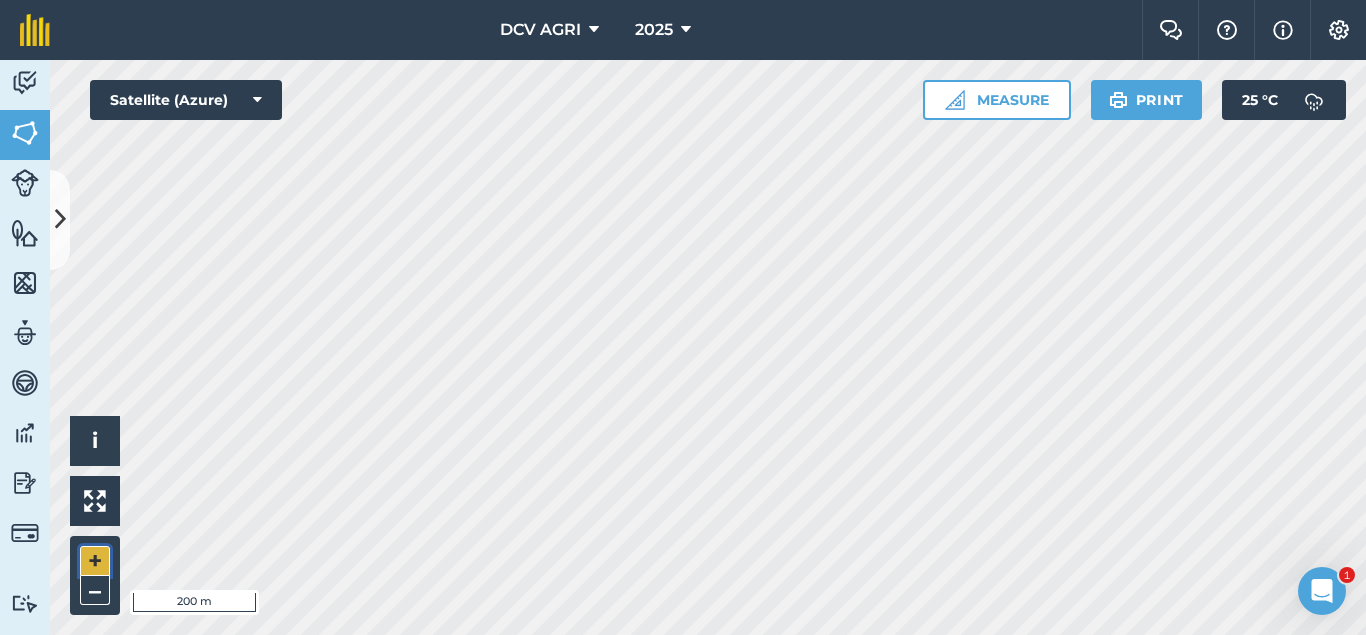 click on "+" at bounding box center [95, 561] 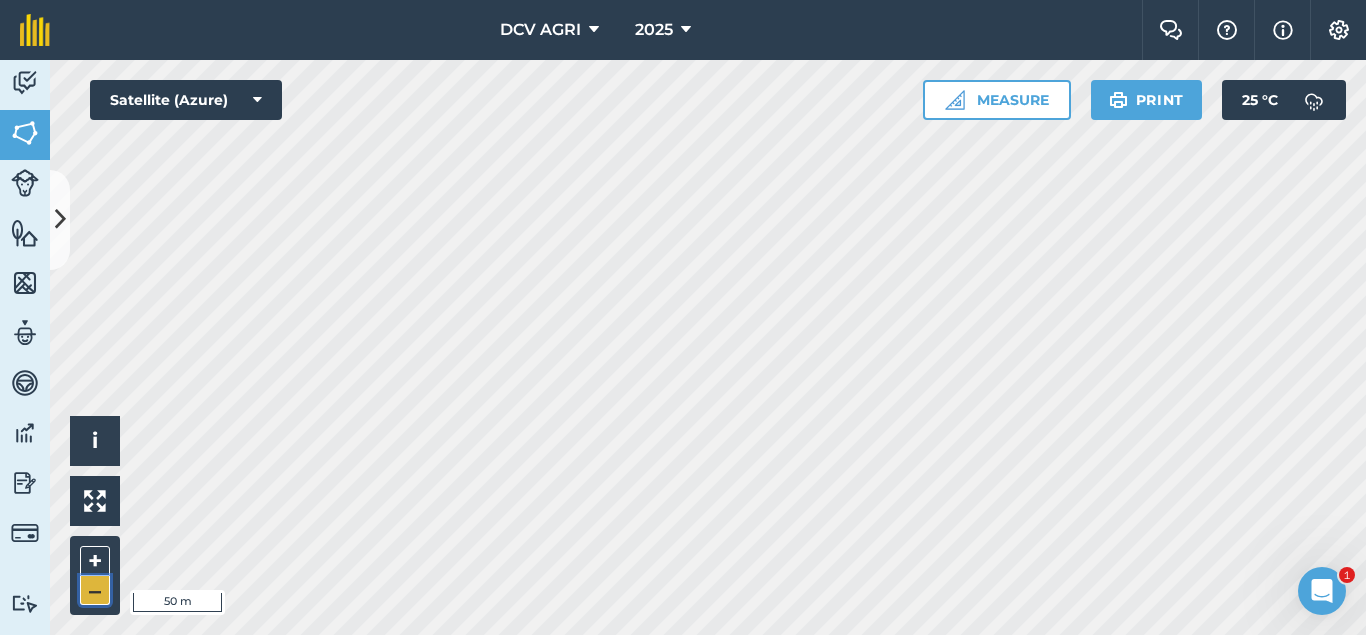 click on "–" at bounding box center (95, 590) 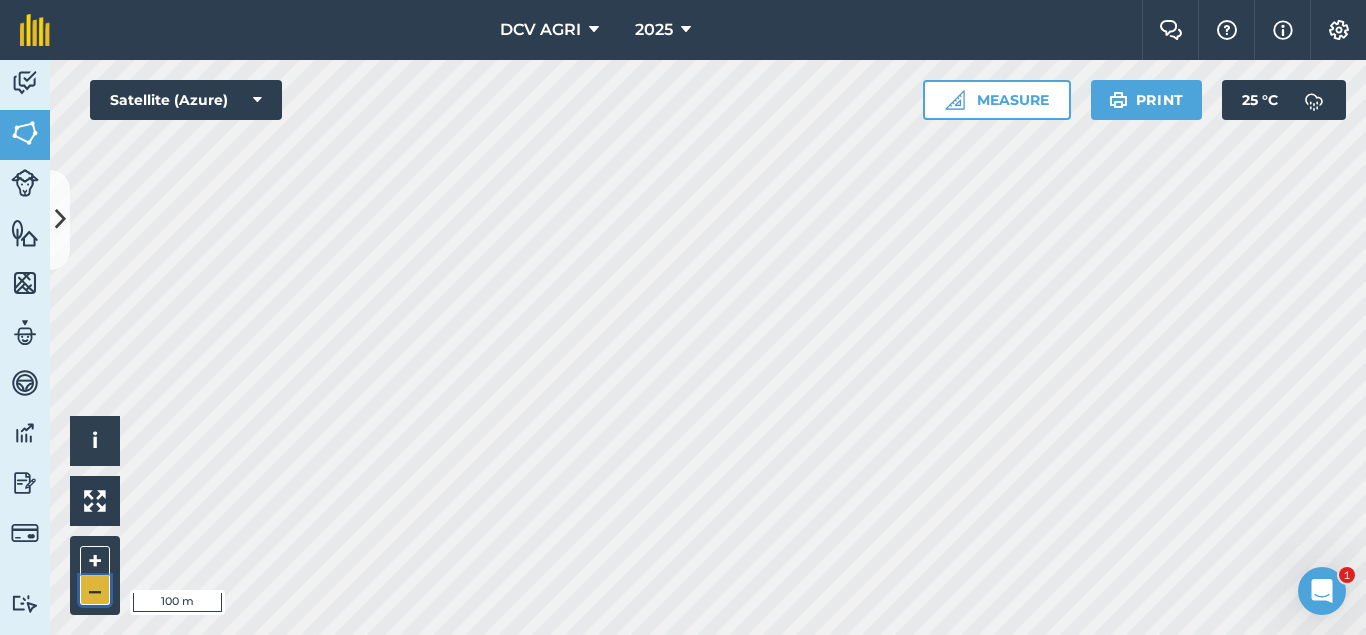 click on "–" at bounding box center [95, 590] 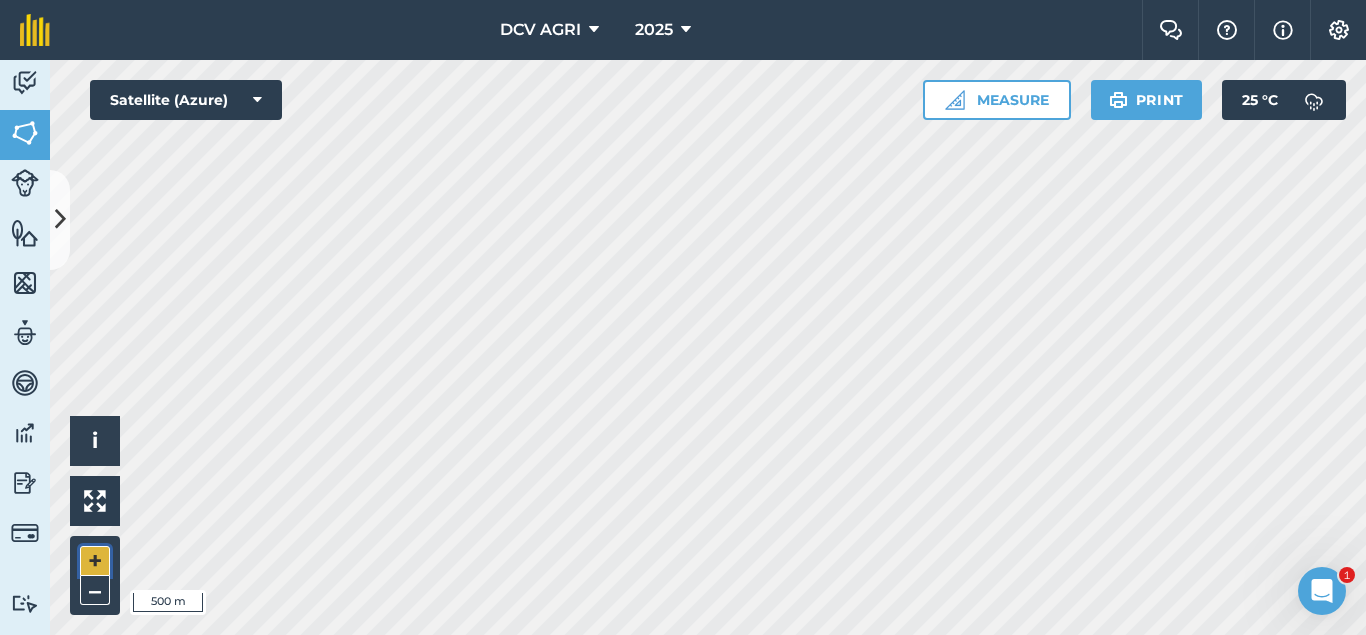 click on "+" at bounding box center (95, 561) 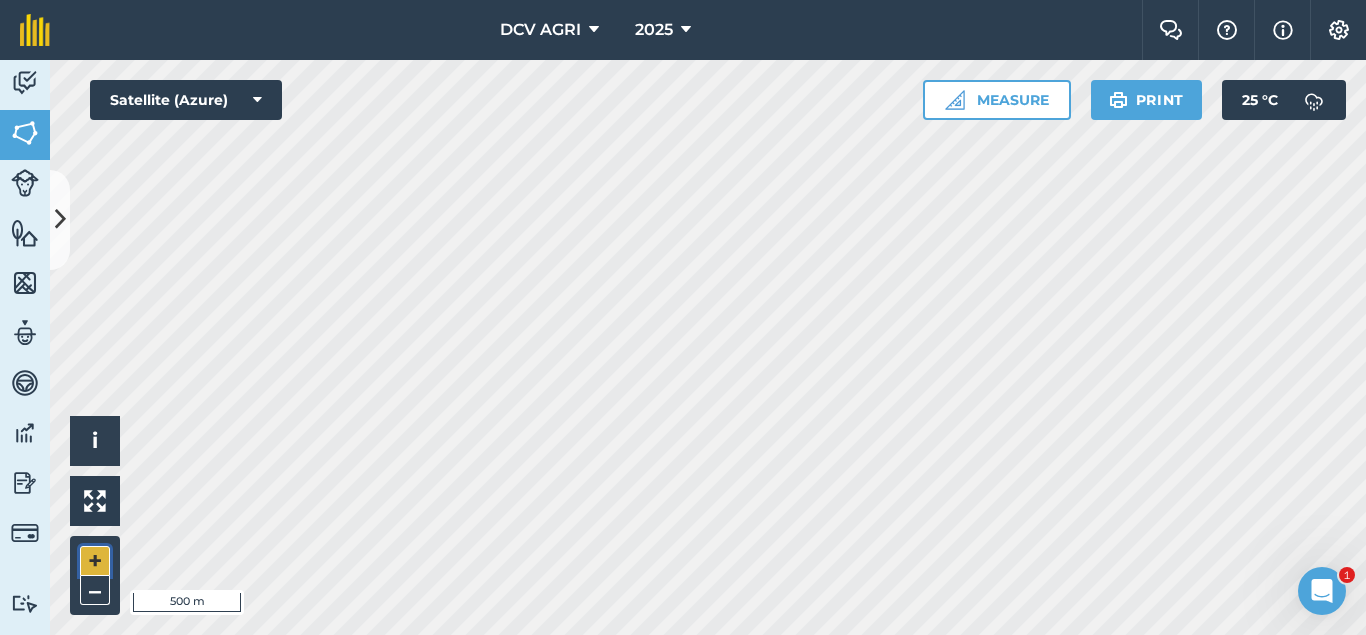 click on "+" at bounding box center [95, 561] 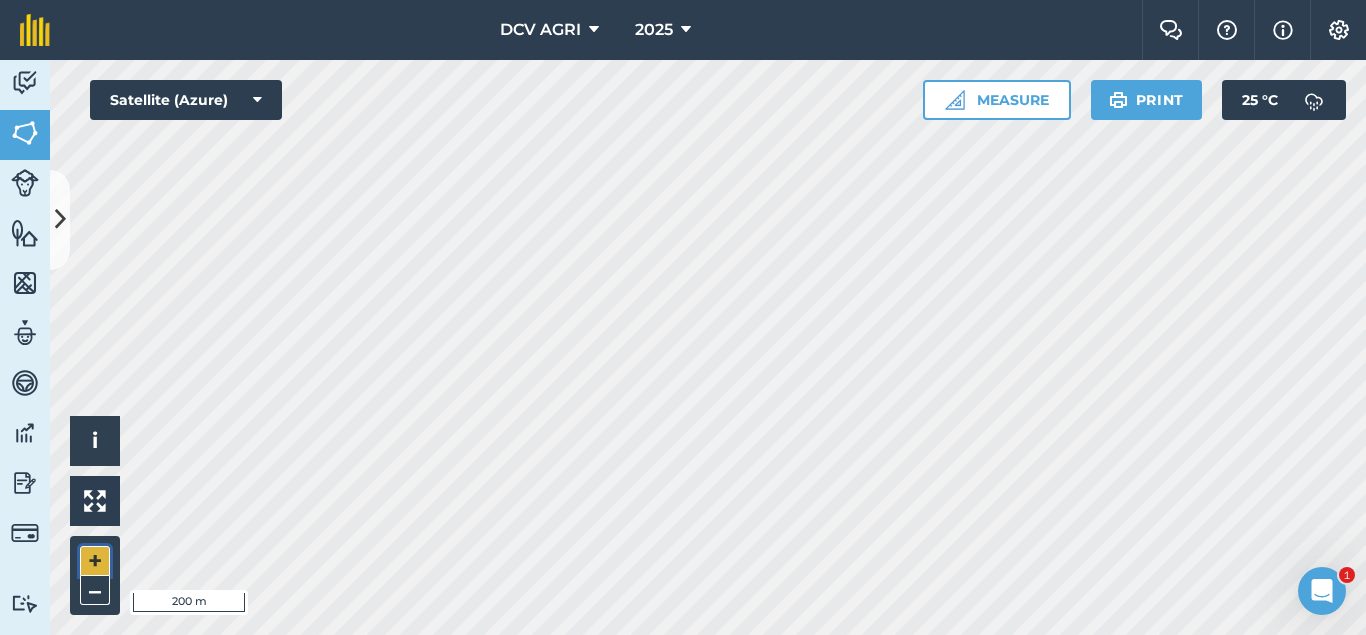 click on "+" at bounding box center (95, 561) 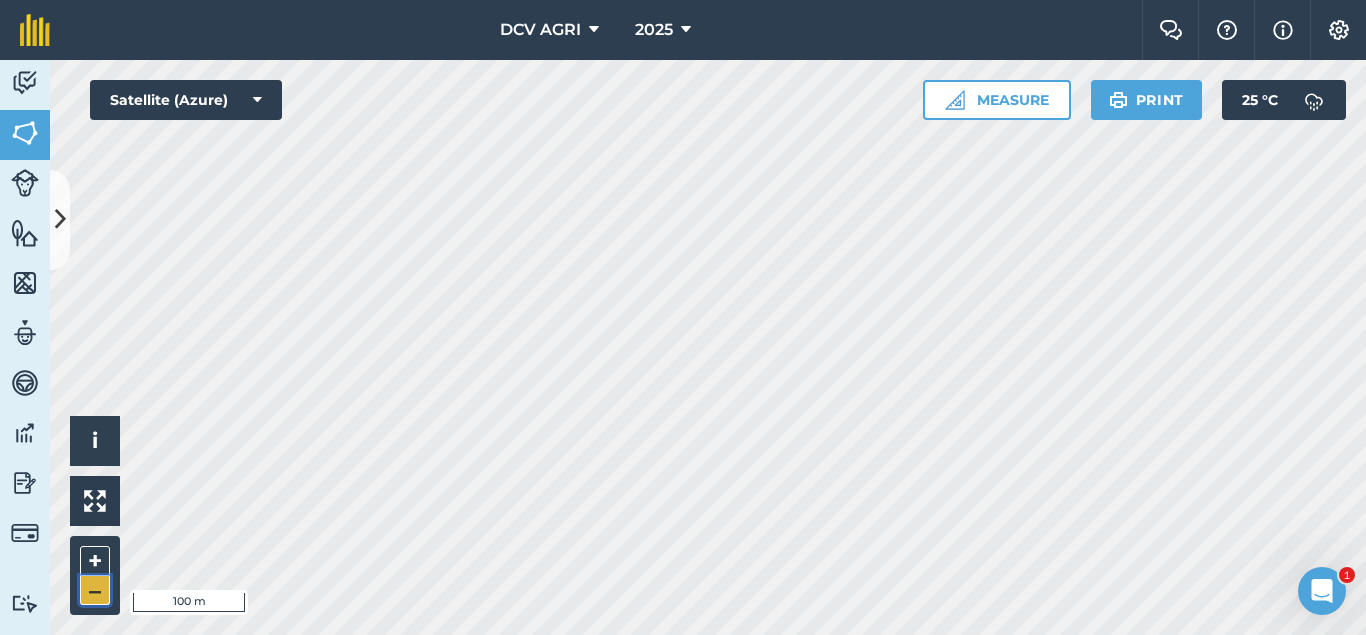 click on "–" at bounding box center [95, 590] 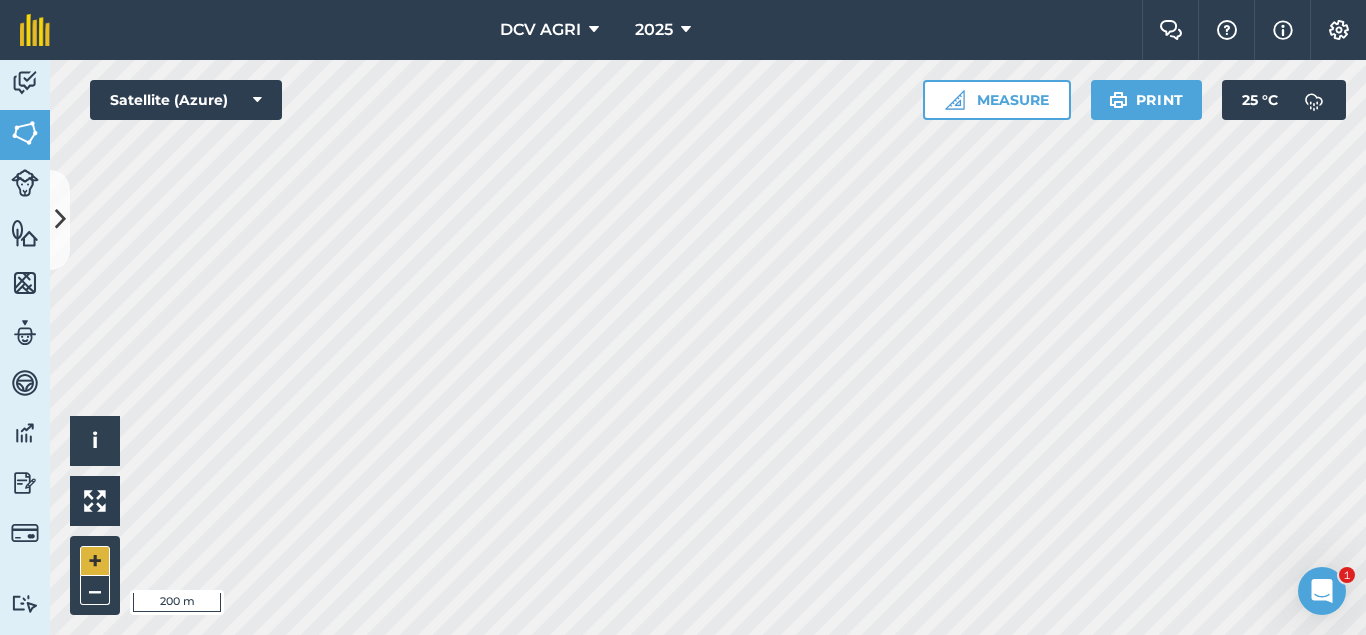 click on "+ –" at bounding box center [95, 575] 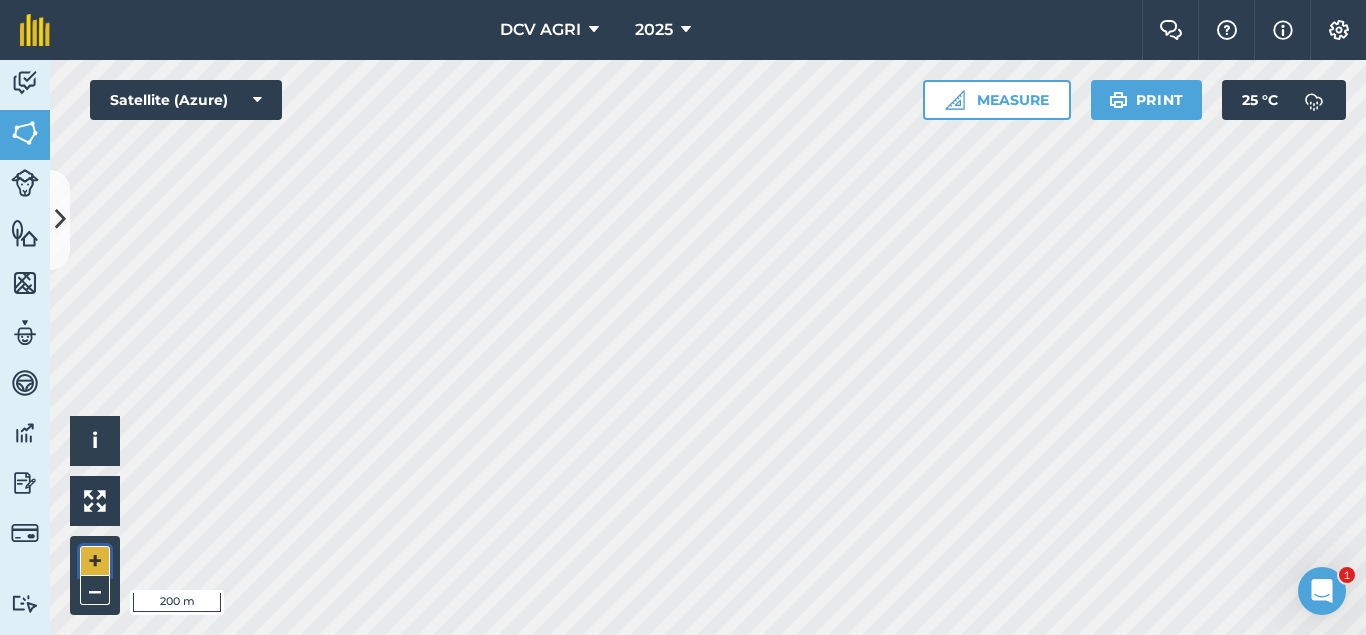 click on "+" at bounding box center [95, 561] 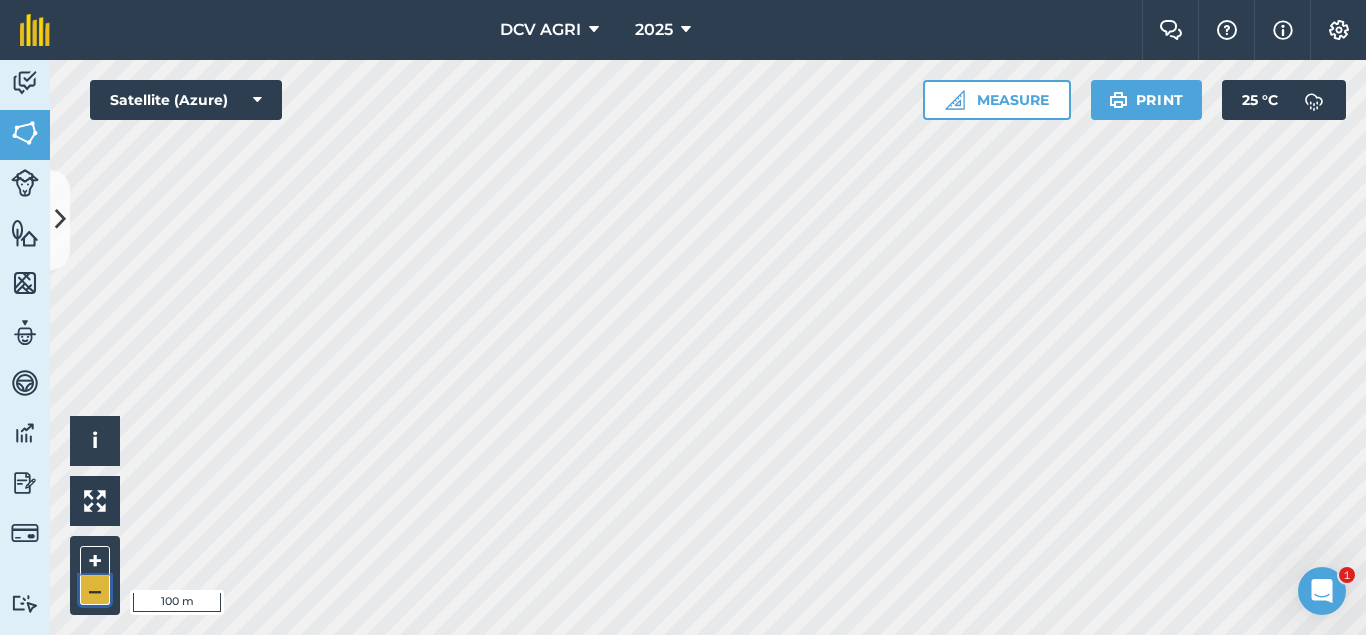 click on "–" at bounding box center [95, 590] 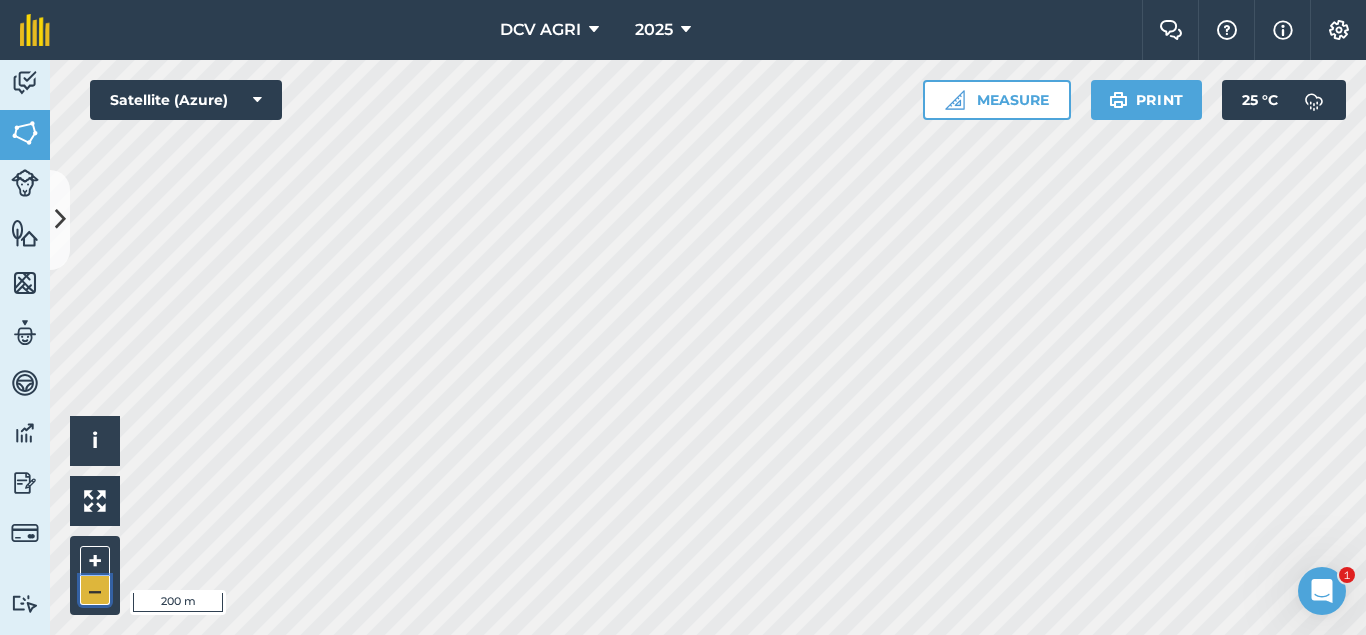 click on "–" at bounding box center (95, 590) 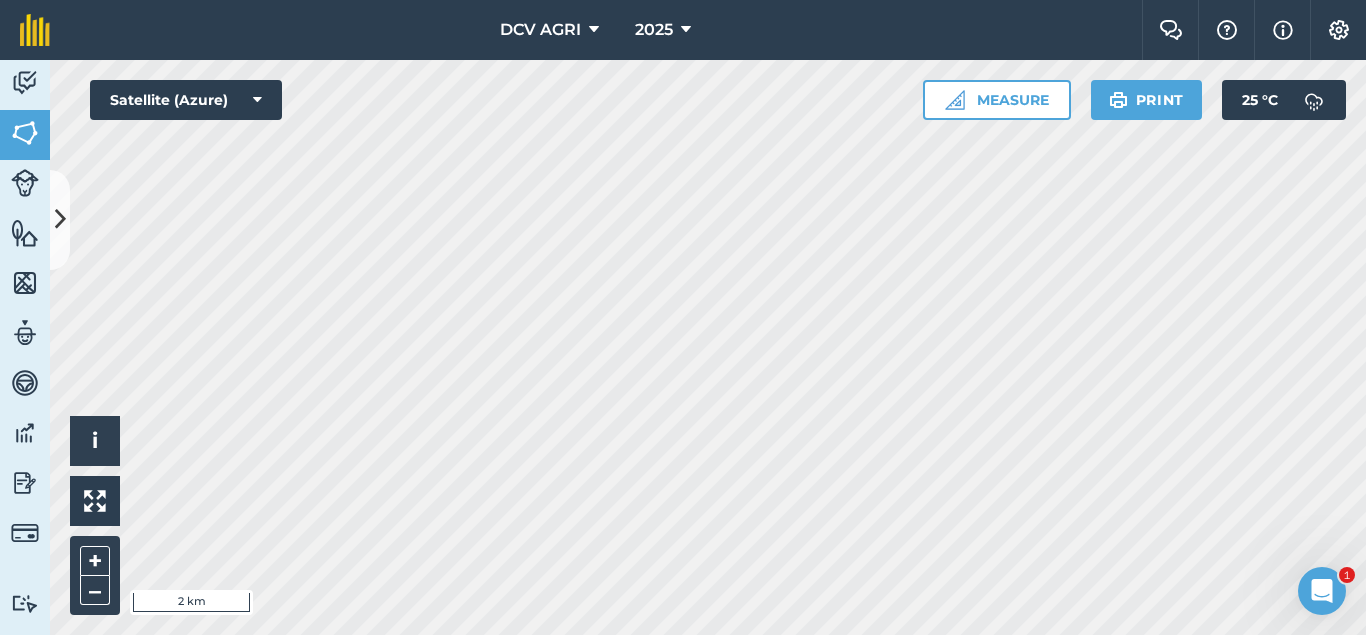 click on "DCV AGRI 2025 Farm Chat Help Info Settings DCV AGRI  -  2025 Reproduced with the permission of  Microsoft Printed on  [DATE] Field usages No usage set 011 HILUCTUGAN 012 KANAWAGAN 013 [GEOGRAPHIC_DATA] 014 POBLACION 021 ESTRERA 022 SAGKA 023 [GEOGRAPHIC_DATA]-O 024 [GEOGRAPHIC_DATA] 031 [GEOGRAPHIC_DATA] 032 [GEOGRAPHIC_DATA] 033 AGUITING 034 CANUCHI 041 MATICA-A 042 KADAUHAN 051 CAGBUHANGIN 052 CATAYUM 061 BAILAN 062 [GEOGRAPHIC_DATA][PERSON_NAME] 063 TIPIK 064 CATMON 065 SABANG BA-O 066 [PERSON_NAME] 070 [PERSON_NAME] 071 COLISAO 081 DONGHOL 083 SUMANGA 084 PATAG 090 IPIL BILLET - FEB BILLET - JAN CAPAHI CUTBACKED END OF CONTRACT H0- POOR STAND H0-FOR LOADING H0-HARVEST COMPLETED H0-HARVESTED PARTIAL H0-PLOW OUT H0-PLOWED H1-JAN H10-OCT H11-NOV H12-DEC H2-FEB H3-MAR H4-APR H5-MAY H6-JUN H7-[DATE] H8-AUG H9-SEPT H9-SEPT MANUAL - FEB MANUAL - JAN NO FLY ZONE NOT ACCESSIBLE Other Other PLANT CANE PROJECTED NURSERY R1 R10 R2 R3 R4 R5 R6 SUGARCANE TPH 30 TPH 40 TPH 50 TPH 60 TPH 70 TPH 80 V 01-105 V 02-247 V 03-171 V 07-195 V 07-66 V 08-57 V 1683 / 07-66 V 2002-0359 V 2003-1895 V 84-524" at bounding box center (683, 317) 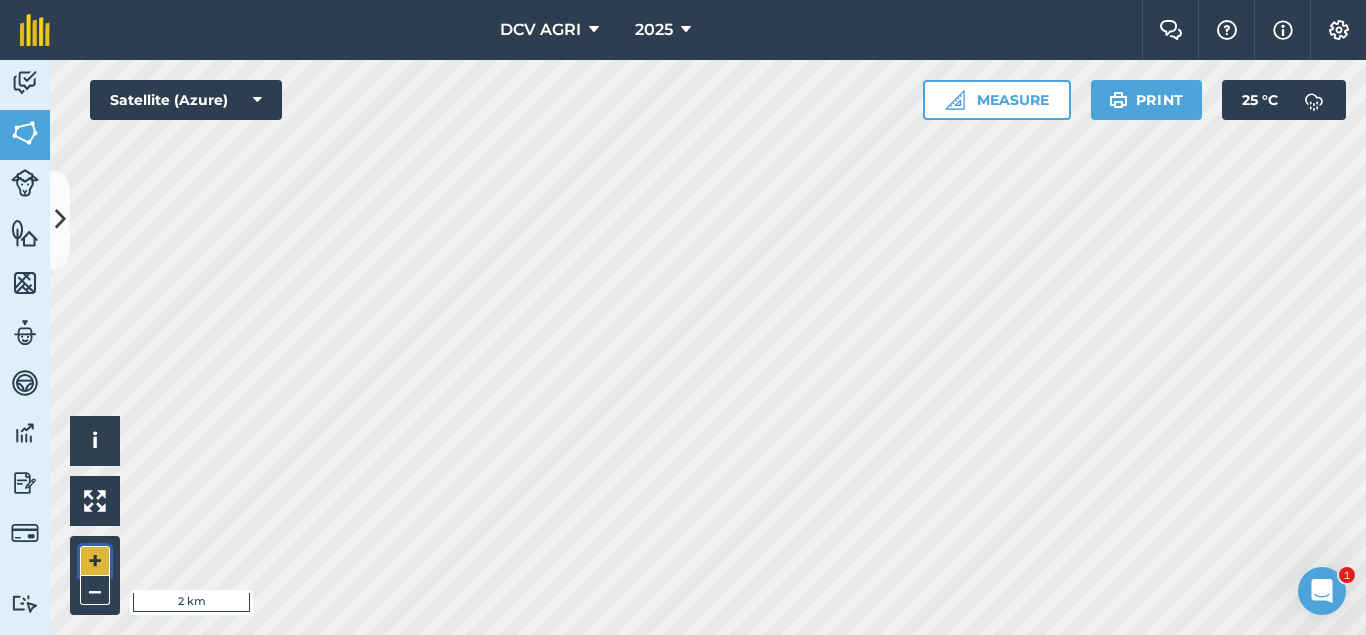 click on "+" at bounding box center (95, 561) 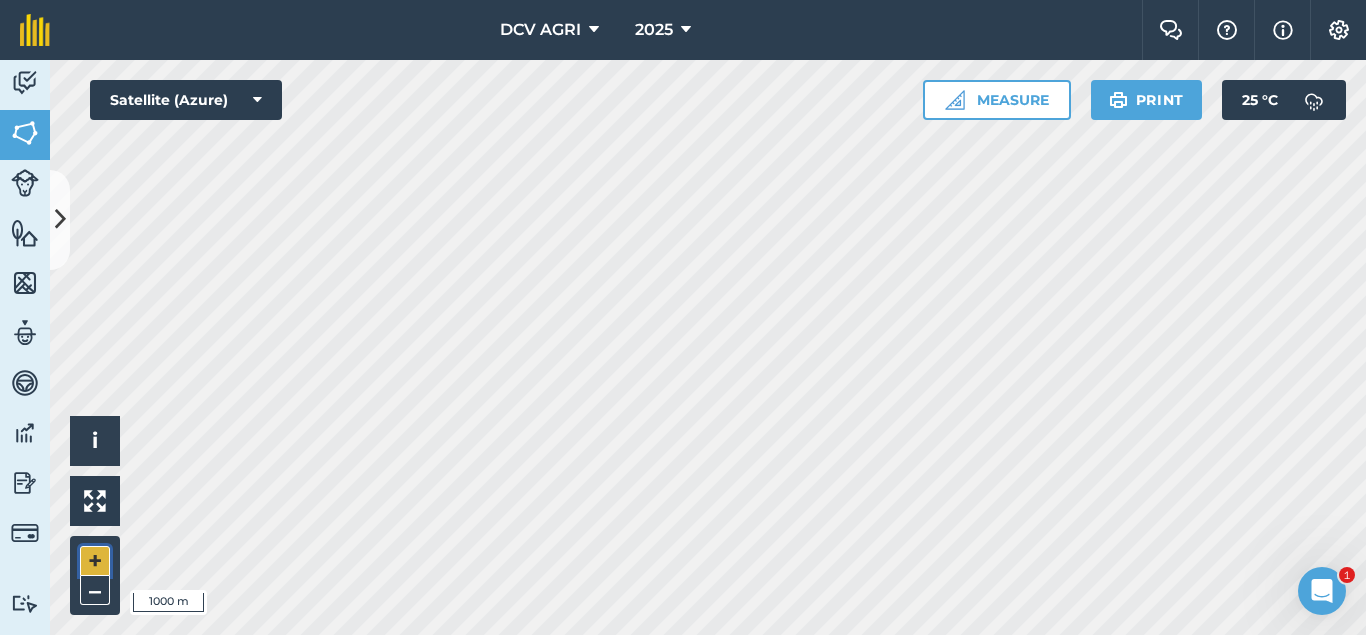 click on "+" at bounding box center (95, 561) 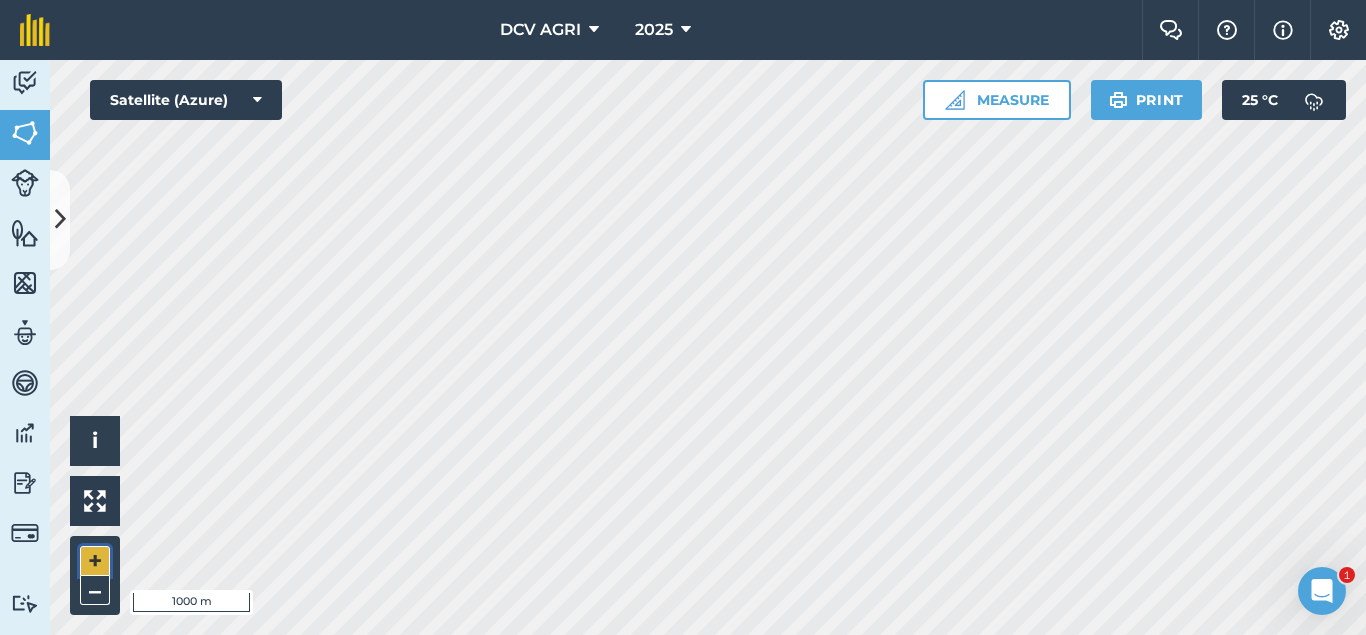 click on "+" at bounding box center [95, 561] 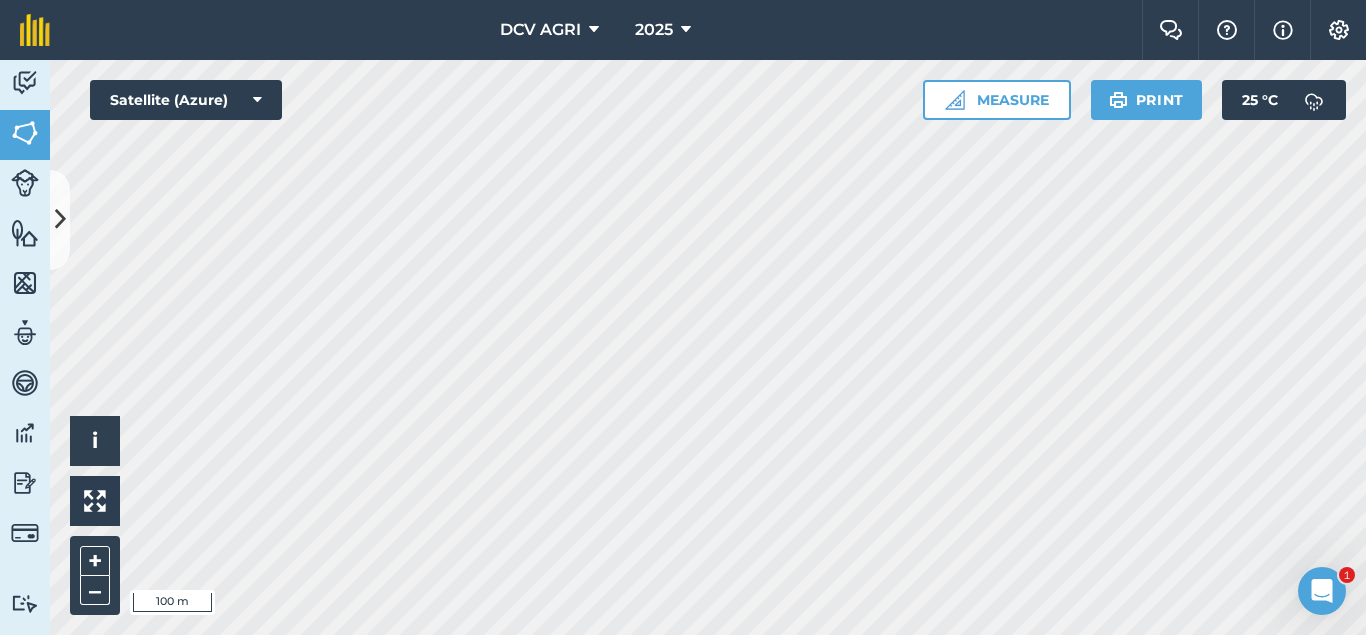 click on "DCV AGRI 2025 Farm Chat Help Info Settings DCV AGRI  -  2025 Reproduced with the permission of  Microsoft Printed on  [DATE] Field usages No usage set 011 HILUCTUGAN 012 KANAWAGAN 013 [GEOGRAPHIC_DATA] 014 POBLACION 021 ESTRERA 022 SAGKA 023 [GEOGRAPHIC_DATA]-O 024 [GEOGRAPHIC_DATA] 031 [GEOGRAPHIC_DATA] 032 [GEOGRAPHIC_DATA] 033 AGUITING 034 CANUCHI 041 MATICA-A 042 KADAUHAN 051 CAGBUHANGIN 052 CATAYUM 061 BAILAN 062 [GEOGRAPHIC_DATA][PERSON_NAME] 063 TIPIK 064 CATMON 065 SABANG BA-O 066 [PERSON_NAME] 070 [PERSON_NAME] 071 COLISAO 081 DONGHOL 083 SUMANGA 084 PATAG 090 IPIL BILLET - FEB BILLET - JAN CAPAHI CUTBACKED END OF CONTRACT H0- POOR STAND H0-FOR LOADING H0-HARVEST COMPLETED H0-HARVESTED PARTIAL H0-PLOW OUT H0-PLOWED H1-JAN H10-OCT H11-NOV H12-DEC H2-FEB H3-MAR H4-APR H5-MAY H6-JUN H7-[DATE] H8-AUG H9-SEPT H9-SEPT MANUAL - FEB MANUAL - JAN NO FLY ZONE NOT ACCESSIBLE Other Other PLANT CANE PROJECTED NURSERY R1 R10 R2 R3 R4 R5 R6 SUGARCANE TPH 30 TPH 40 TPH 50 TPH 60 TPH 70 TPH 80 V 01-105 V 02-247 V 03-171 V 07-195 V 07-66 V 08-57 V 1683 / 07-66 V 2002-0359 V 2003-1895 V 84-524" at bounding box center (683, 317) 